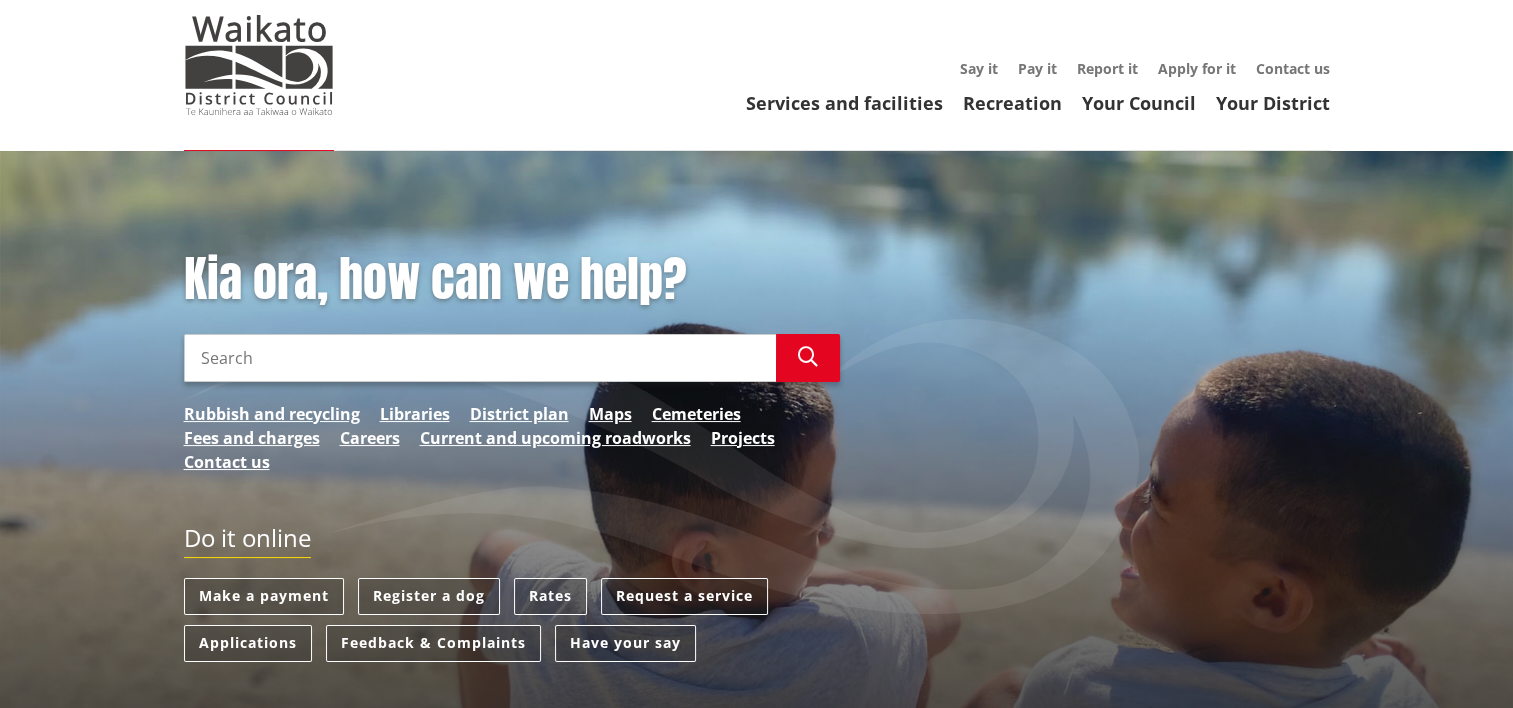 scroll, scrollTop: 100, scrollLeft: 0, axis: vertical 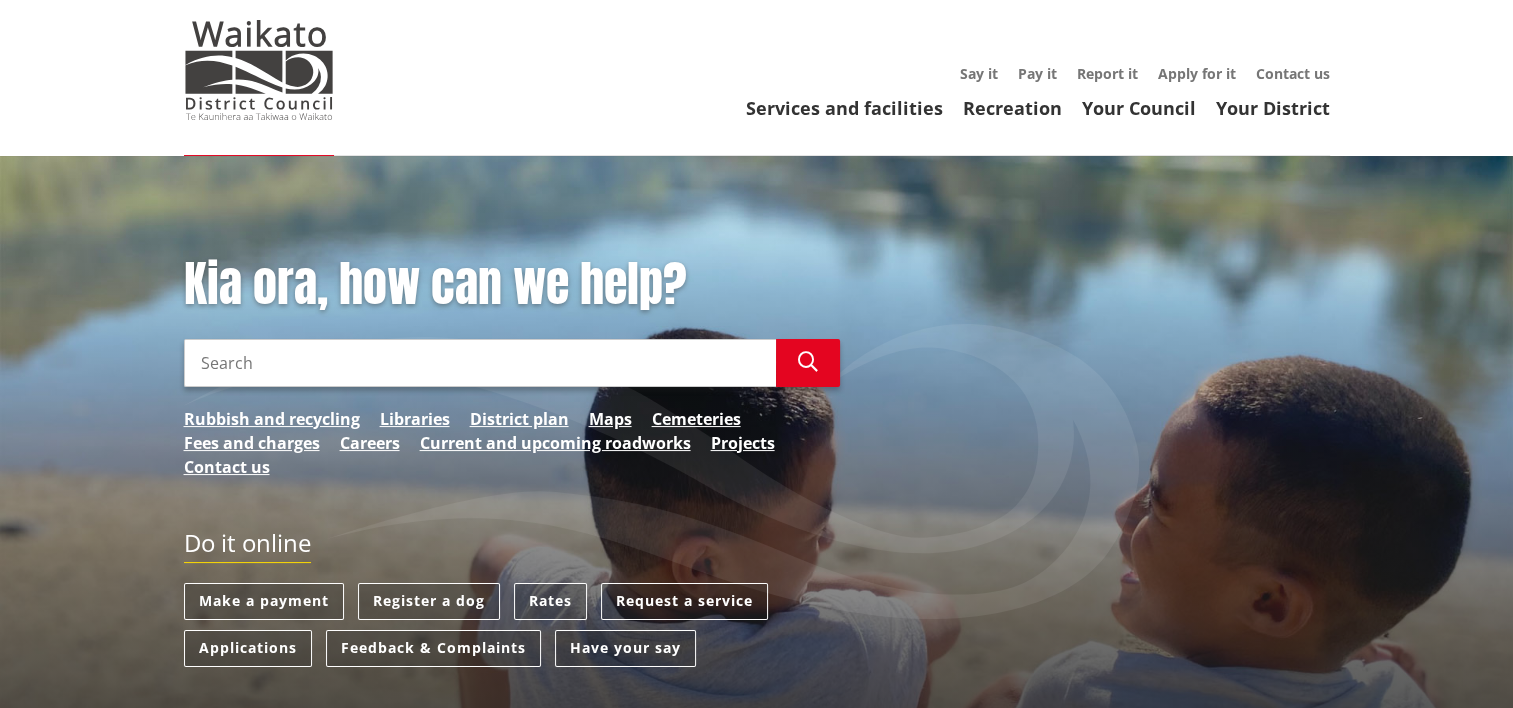 click on "Search" at bounding box center (480, 363) 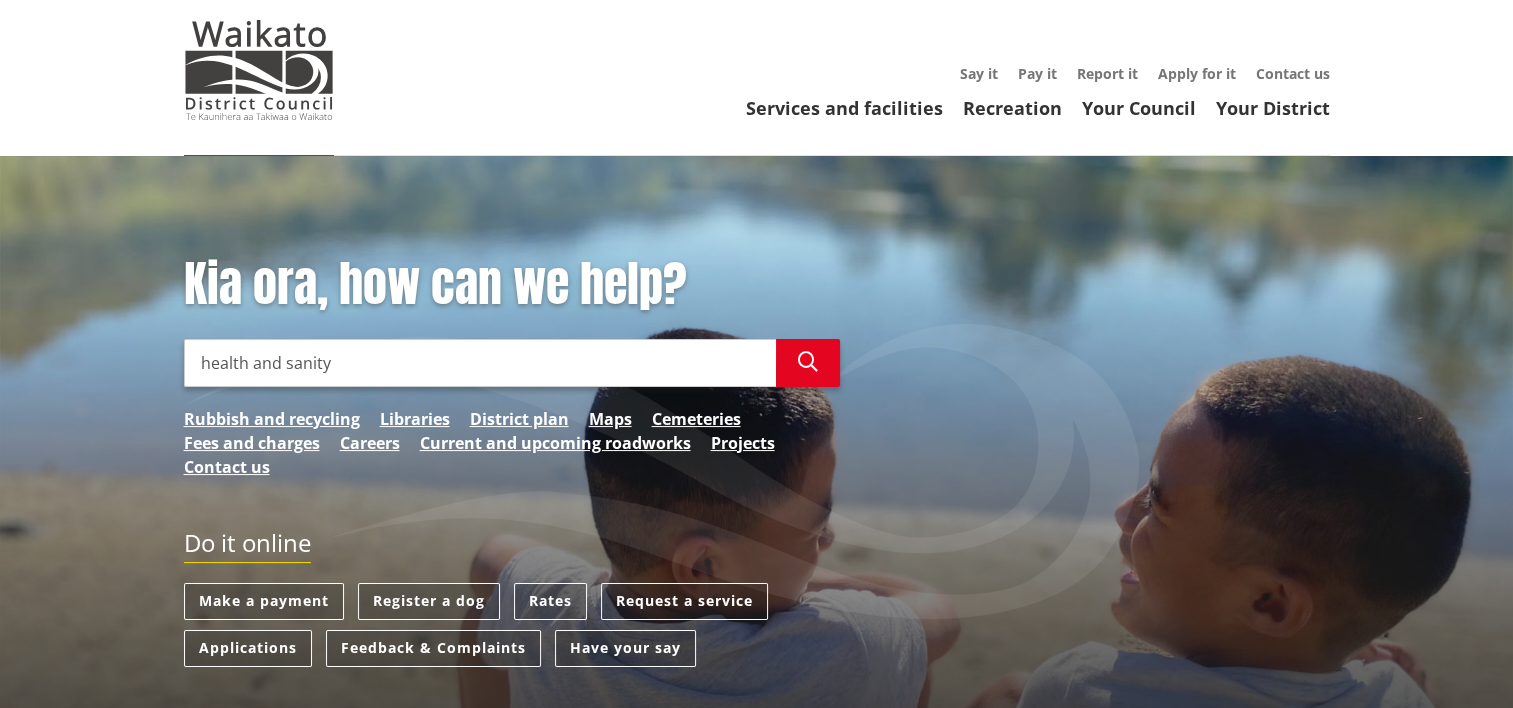 type on "health and sanity" 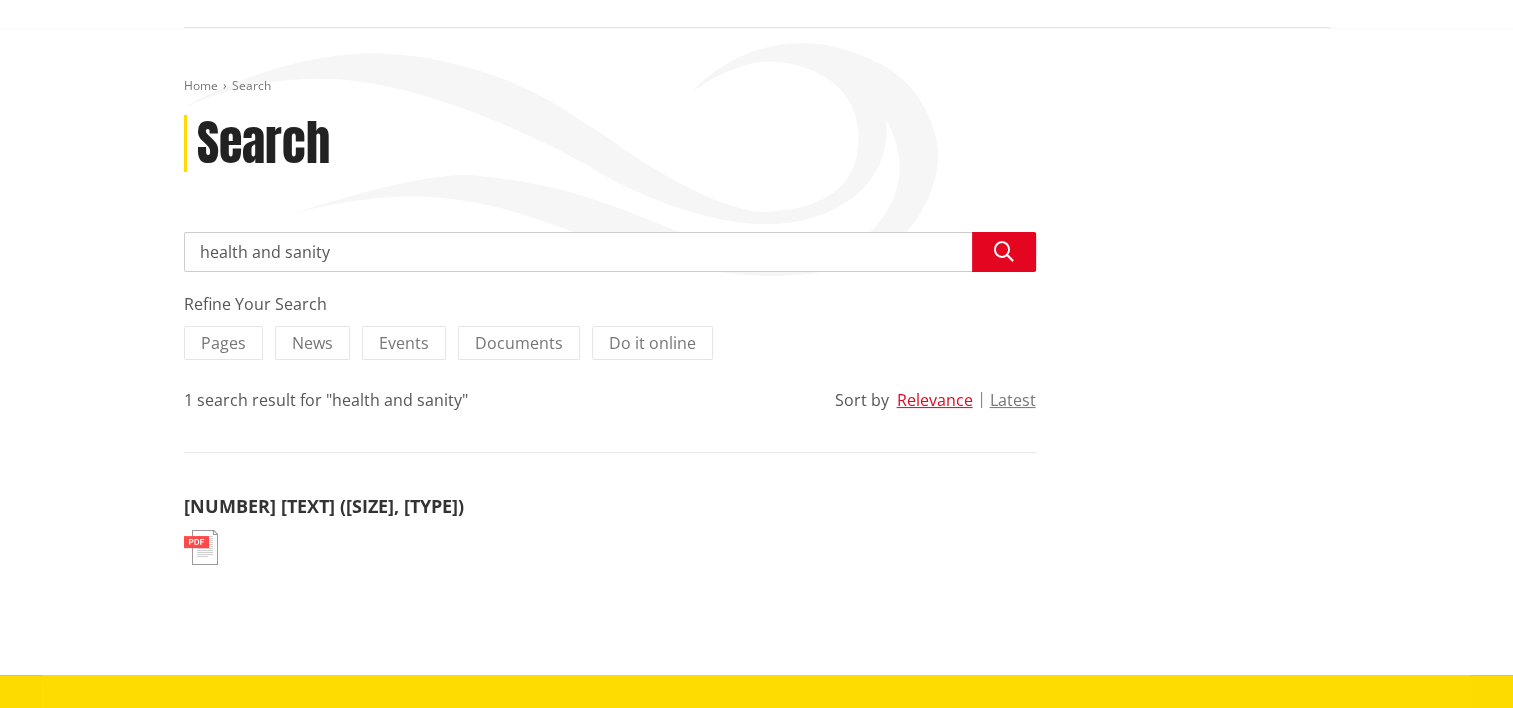 scroll, scrollTop: 300, scrollLeft: 0, axis: vertical 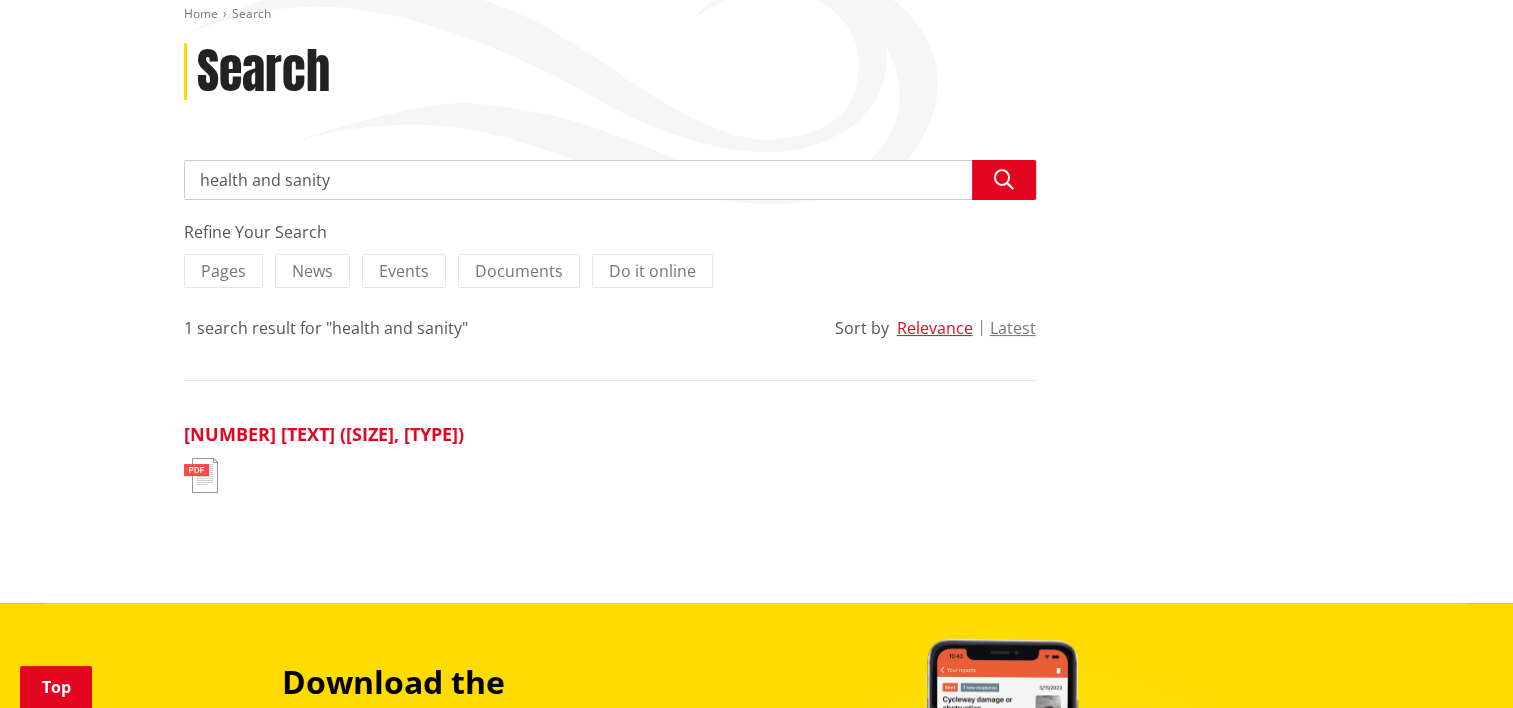 click on "190328 CCS Agenda (22 MB, PDF)" at bounding box center [324, 434] 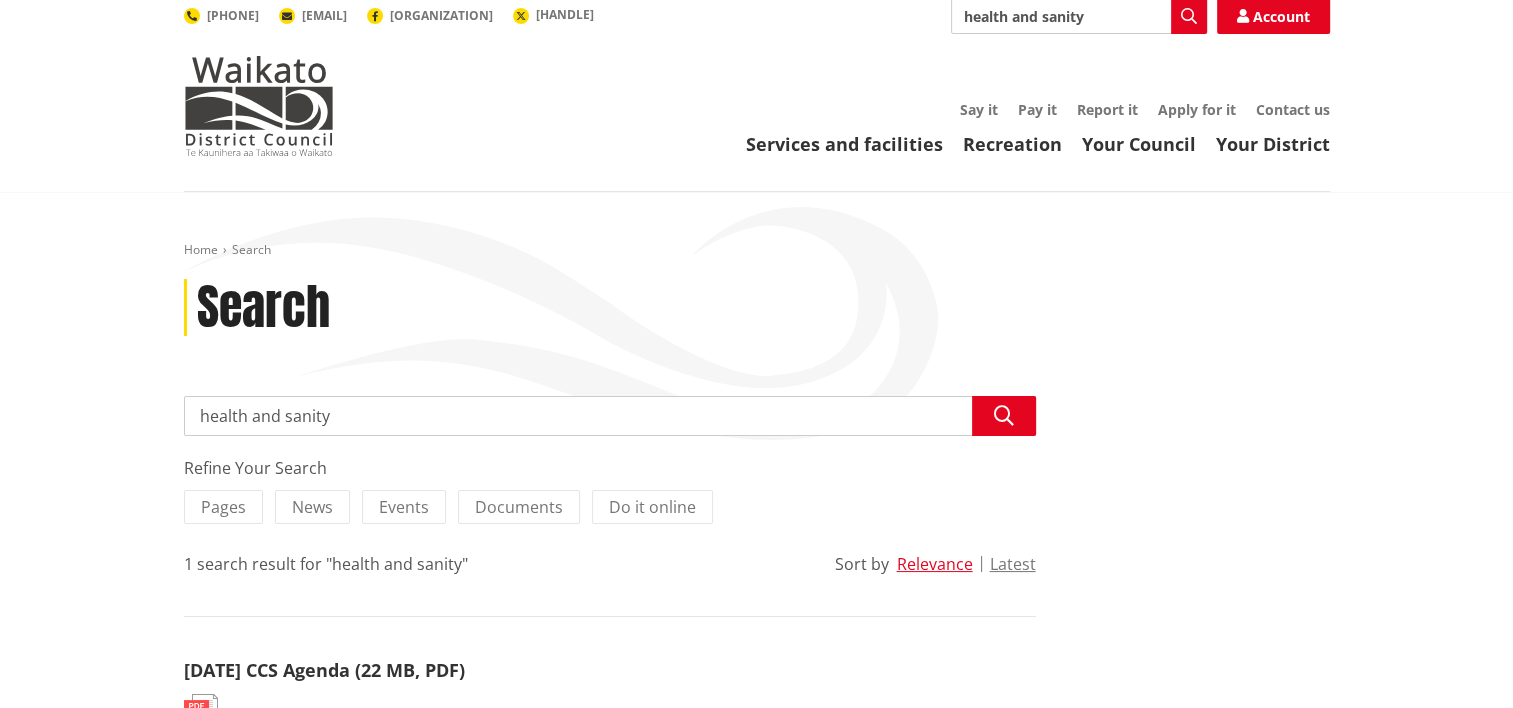 scroll, scrollTop: 0, scrollLeft: 0, axis: both 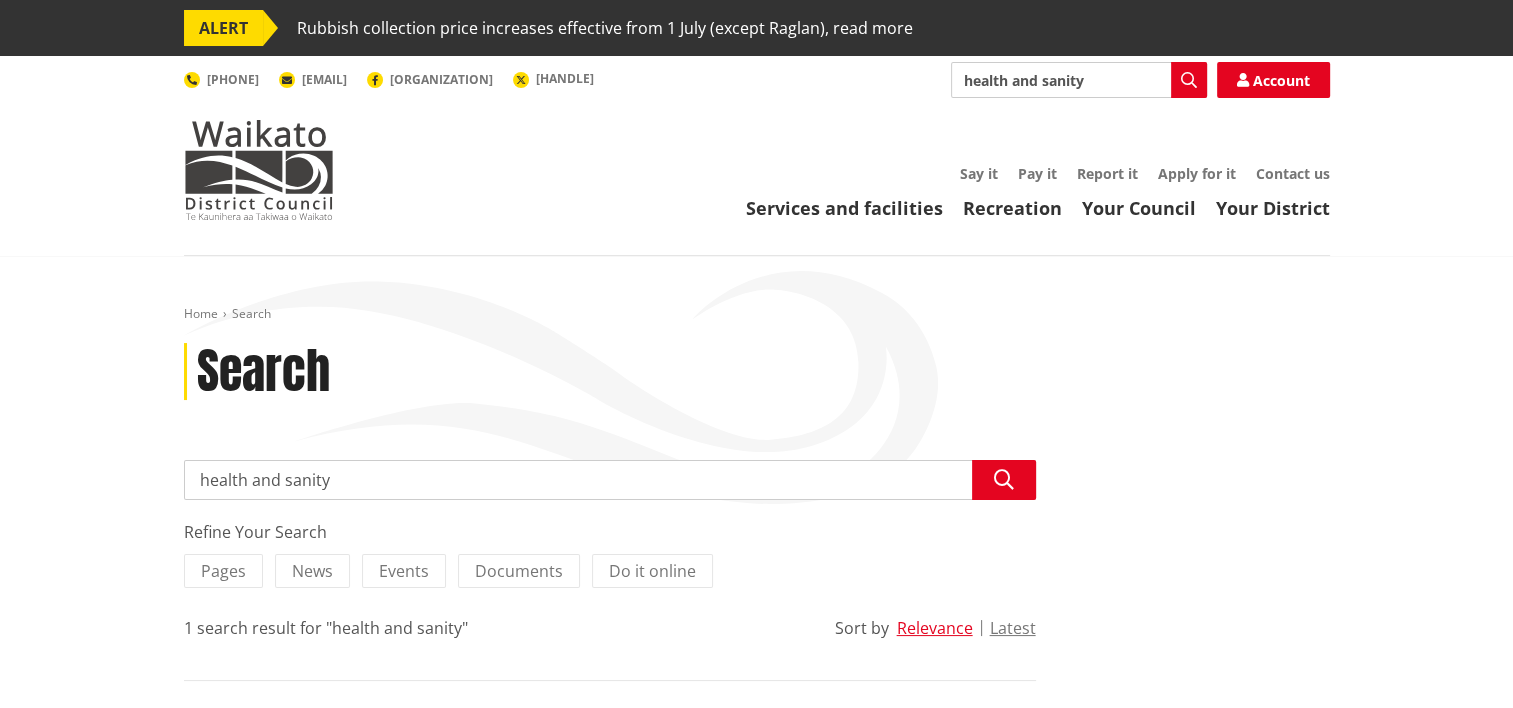 click on "health and sanity" at bounding box center [610, 480] 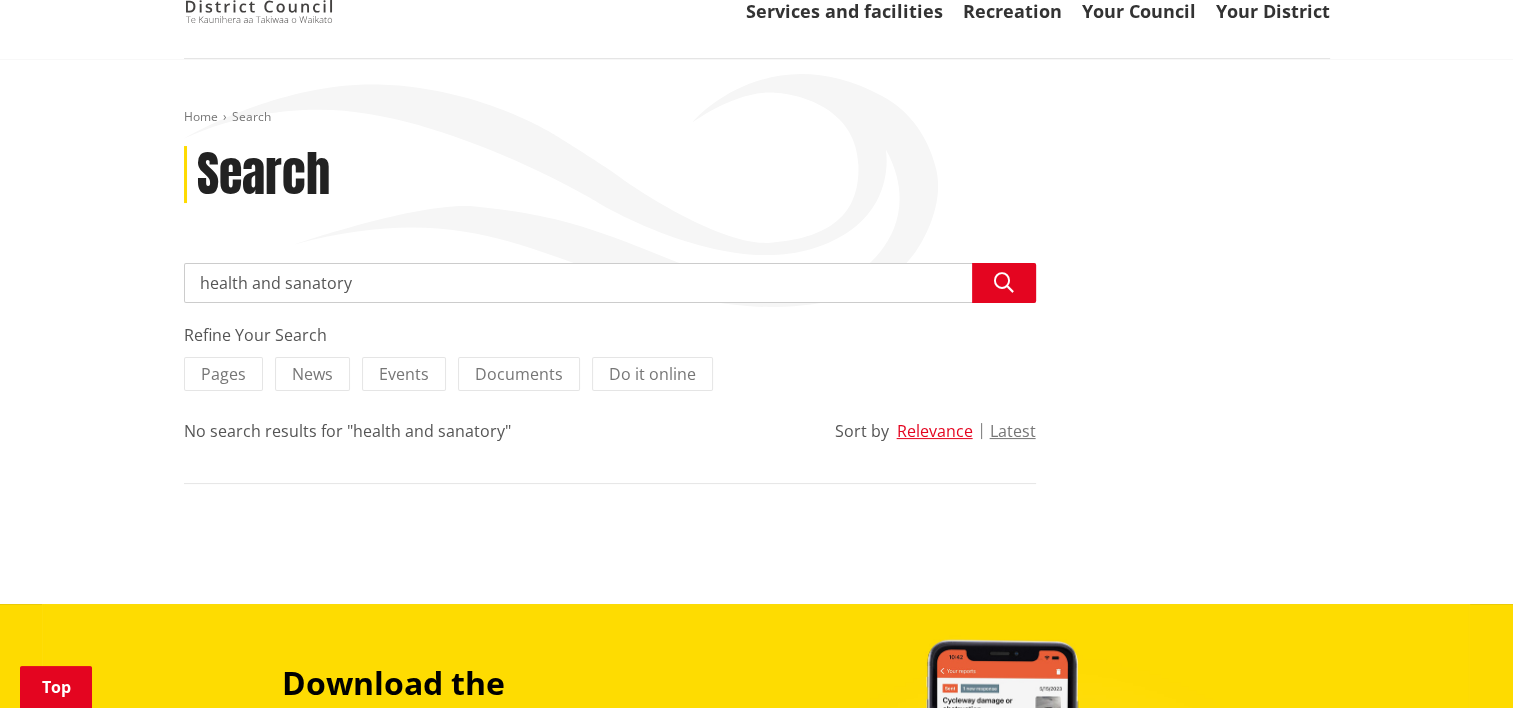 scroll, scrollTop: 100, scrollLeft: 0, axis: vertical 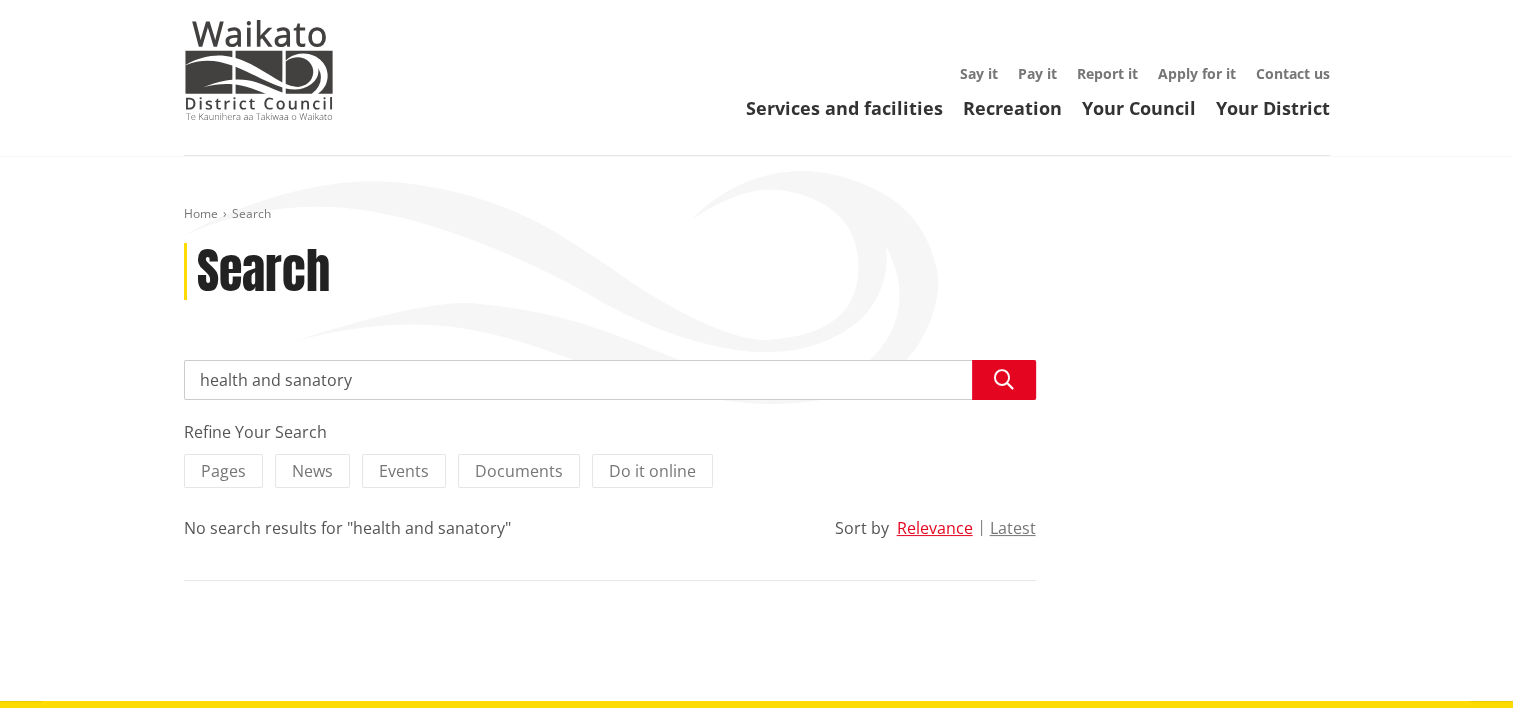 drag, startPoint x: 360, startPoint y: 372, endPoint x: 180, endPoint y: 384, distance: 180.39955 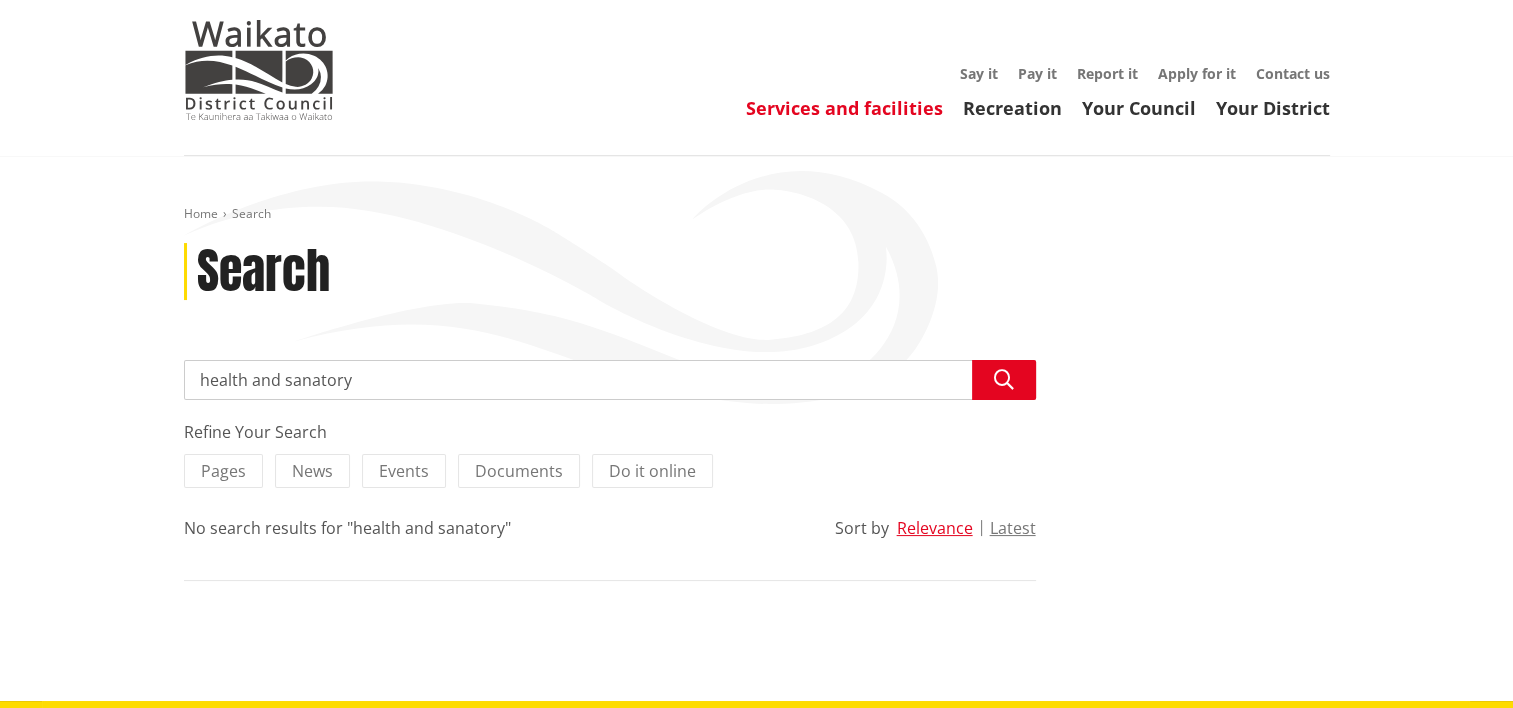 click on "Services and facilities" at bounding box center [844, 108] 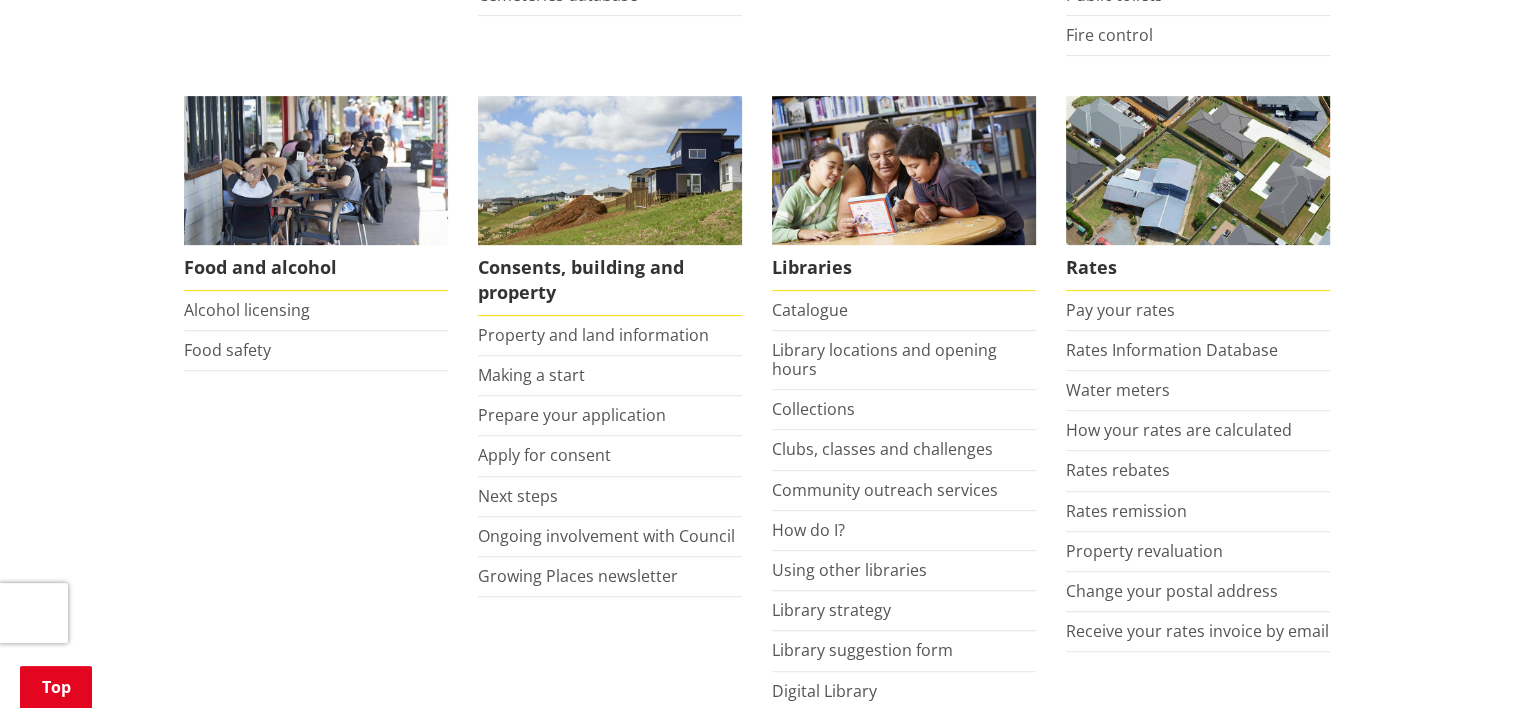 scroll, scrollTop: 1000, scrollLeft: 0, axis: vertical 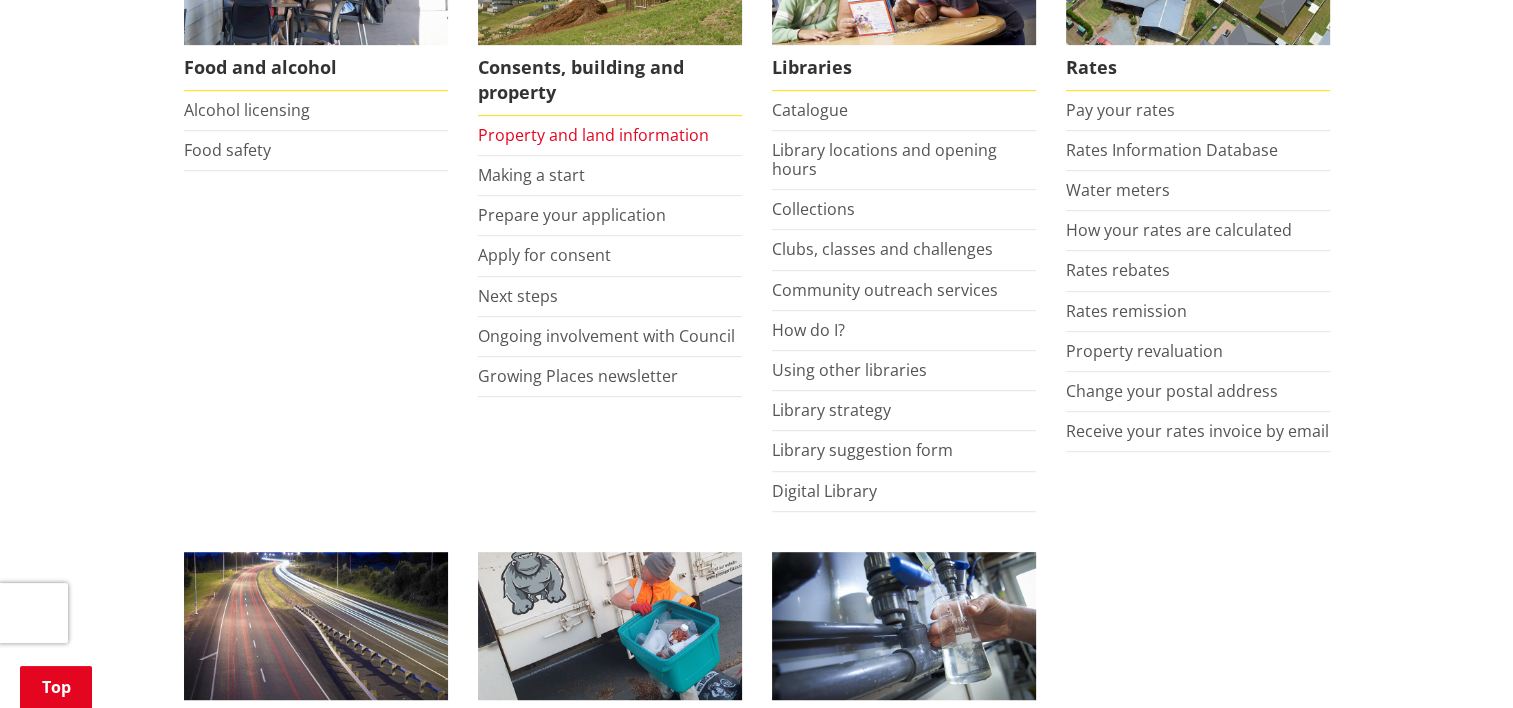 click on "Property and land information" at bounding box center [593, 135] 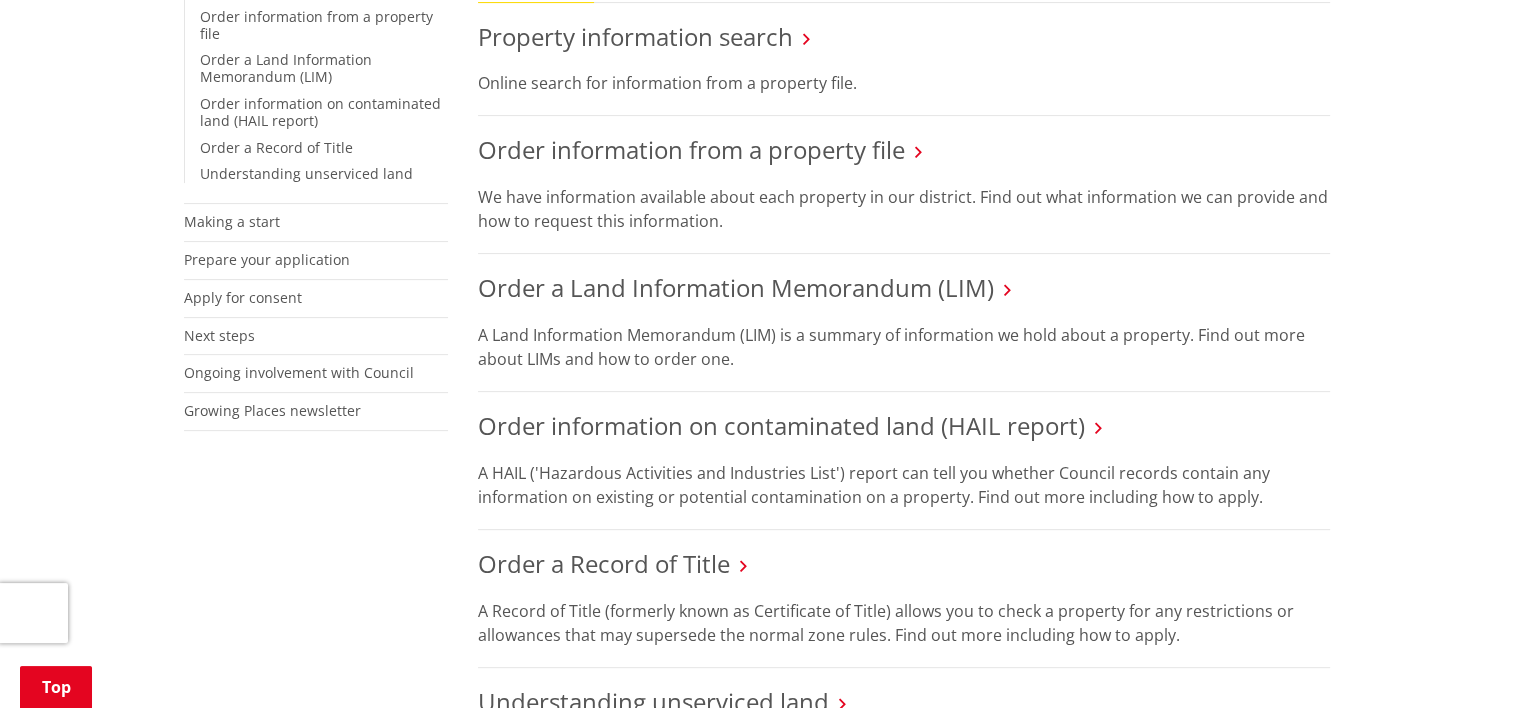 scroll, scrollTop: 300, scrollLeft: 0, axis: vertical 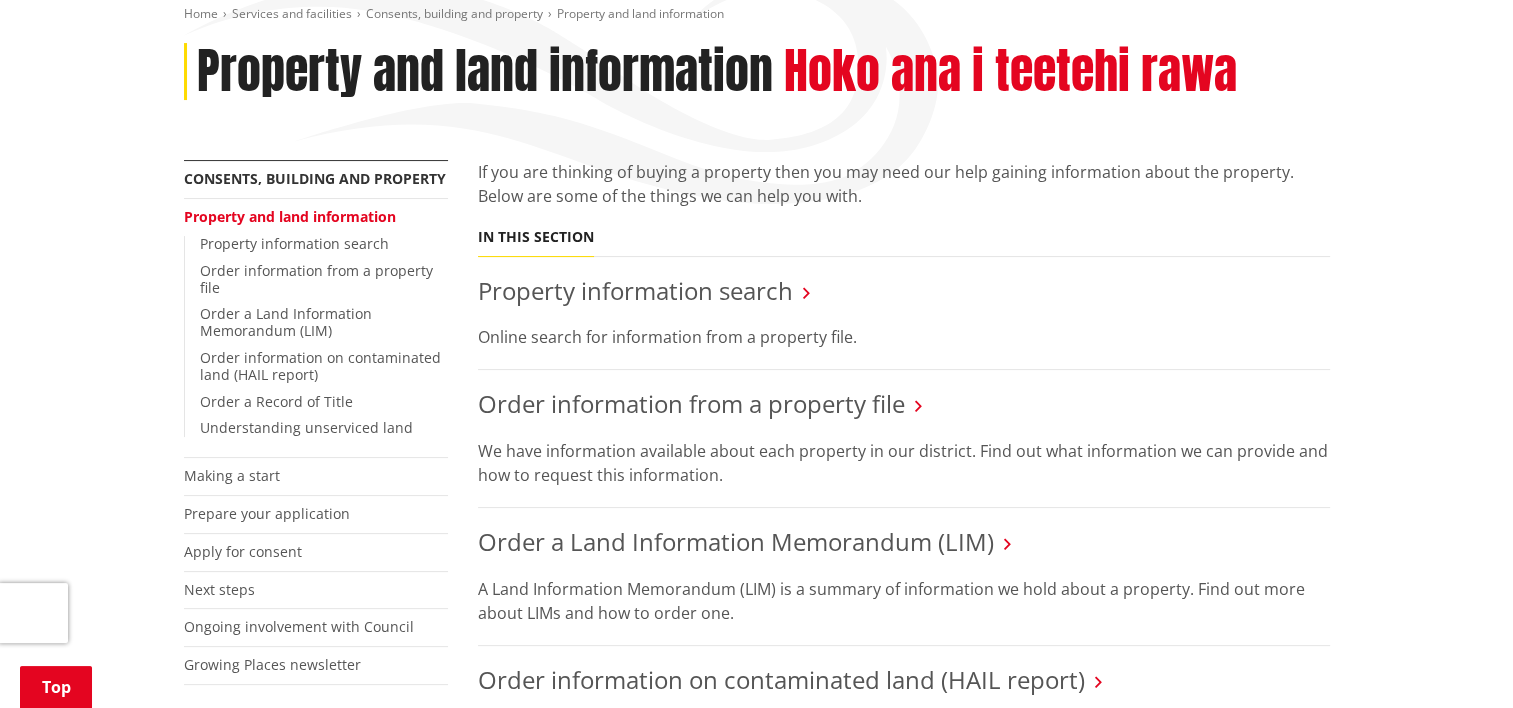 click on "Property information search" at bounding box center (904, 291) 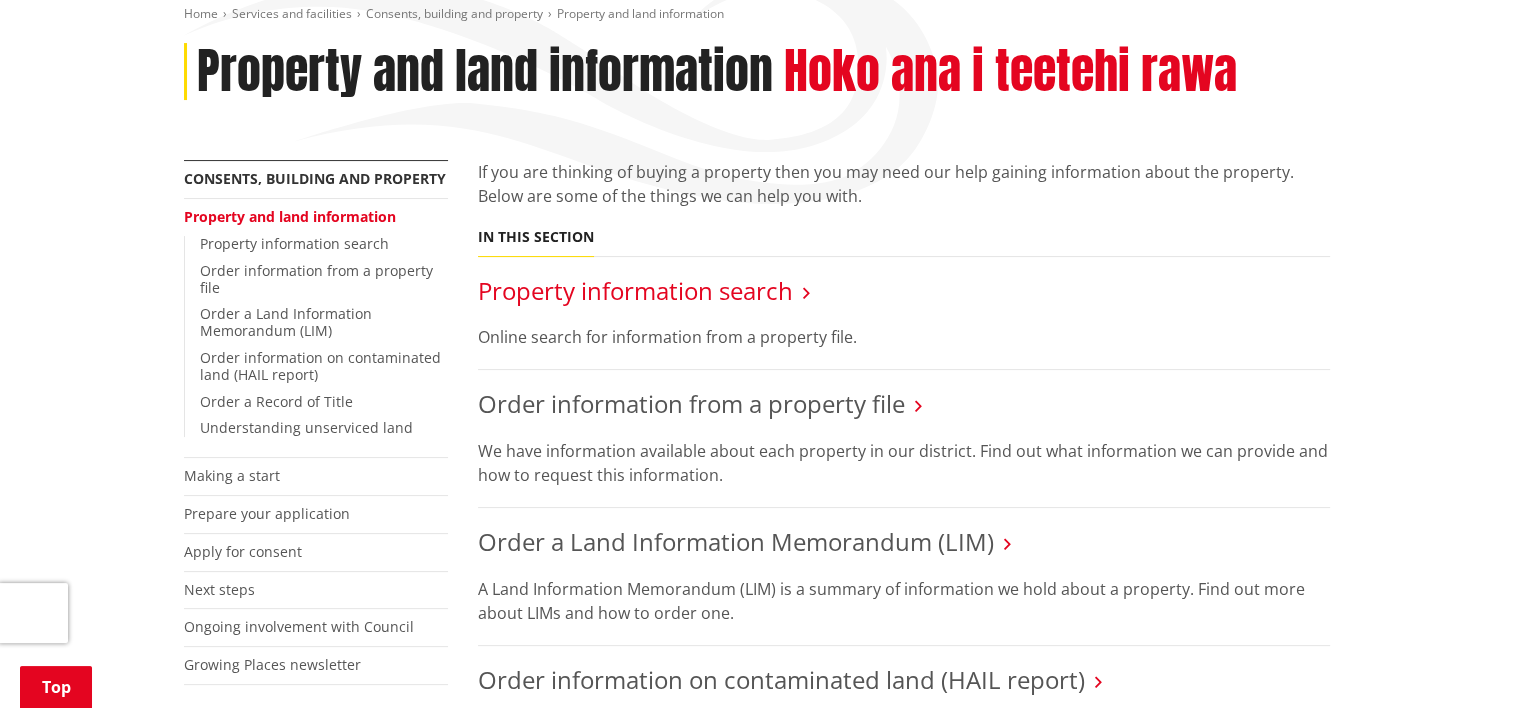 click on "Property information search" at bounding box center [635, 290] 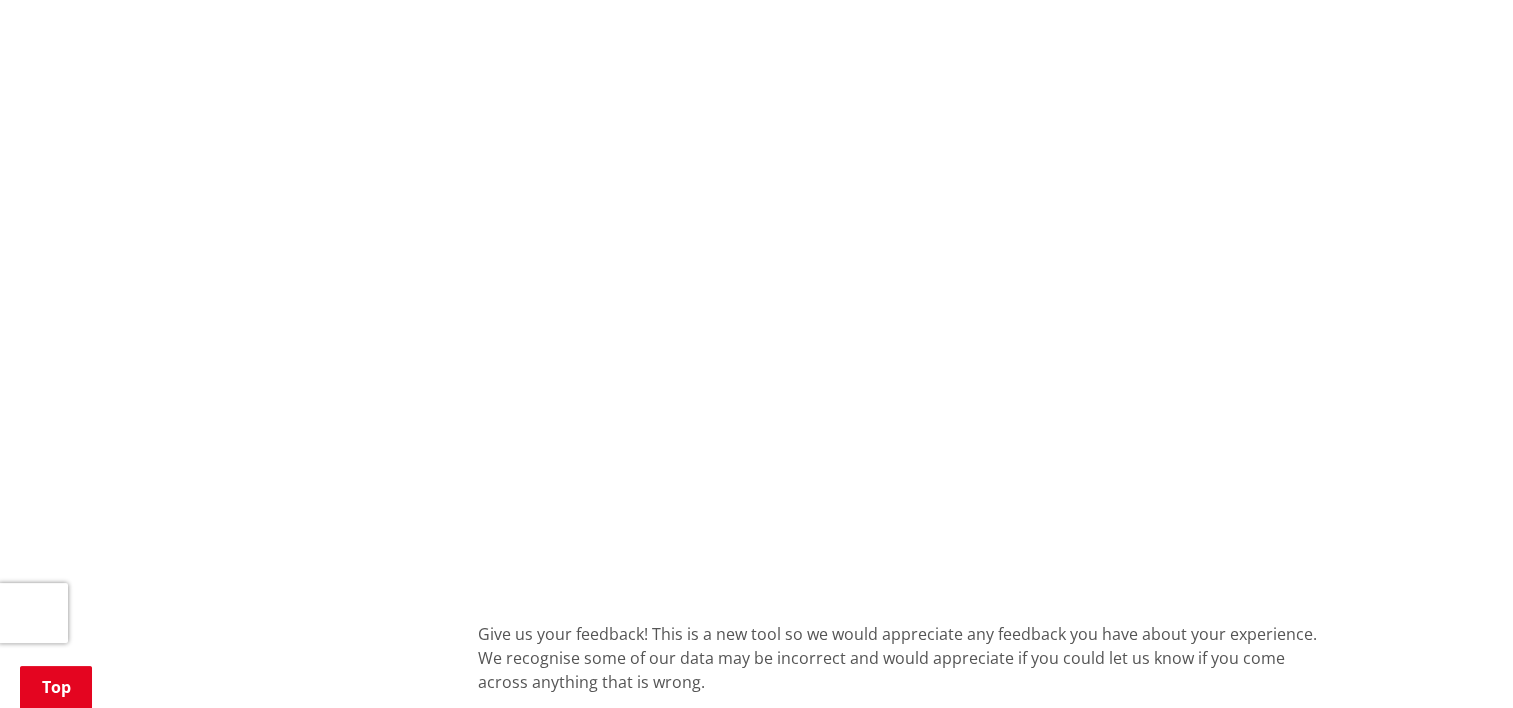 scroll, scrollTop: 1200, scrollLeft: 0, axis: vertical 